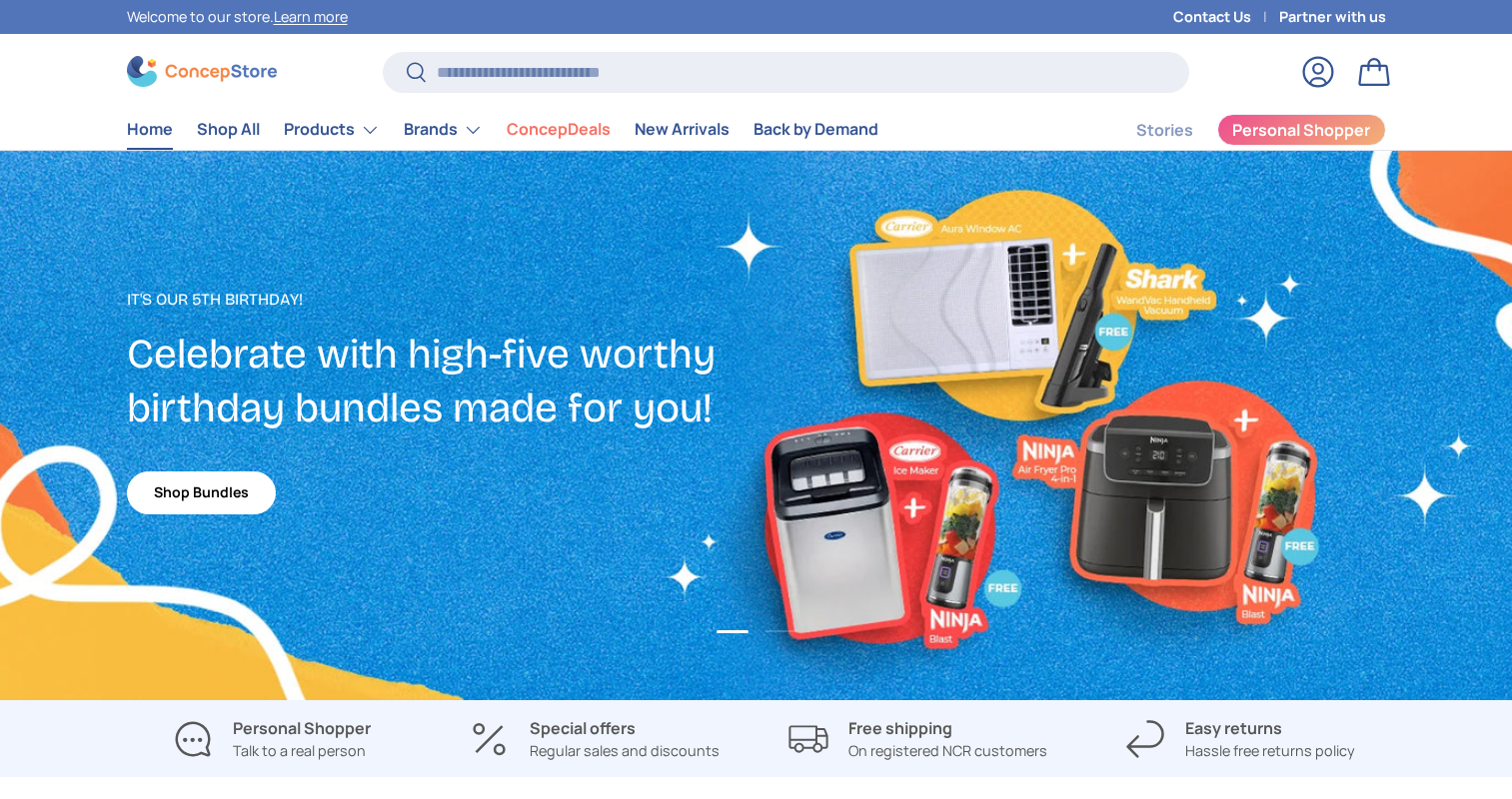 scroll, scrollTop: 0, scrollLeft: 0, axis: both 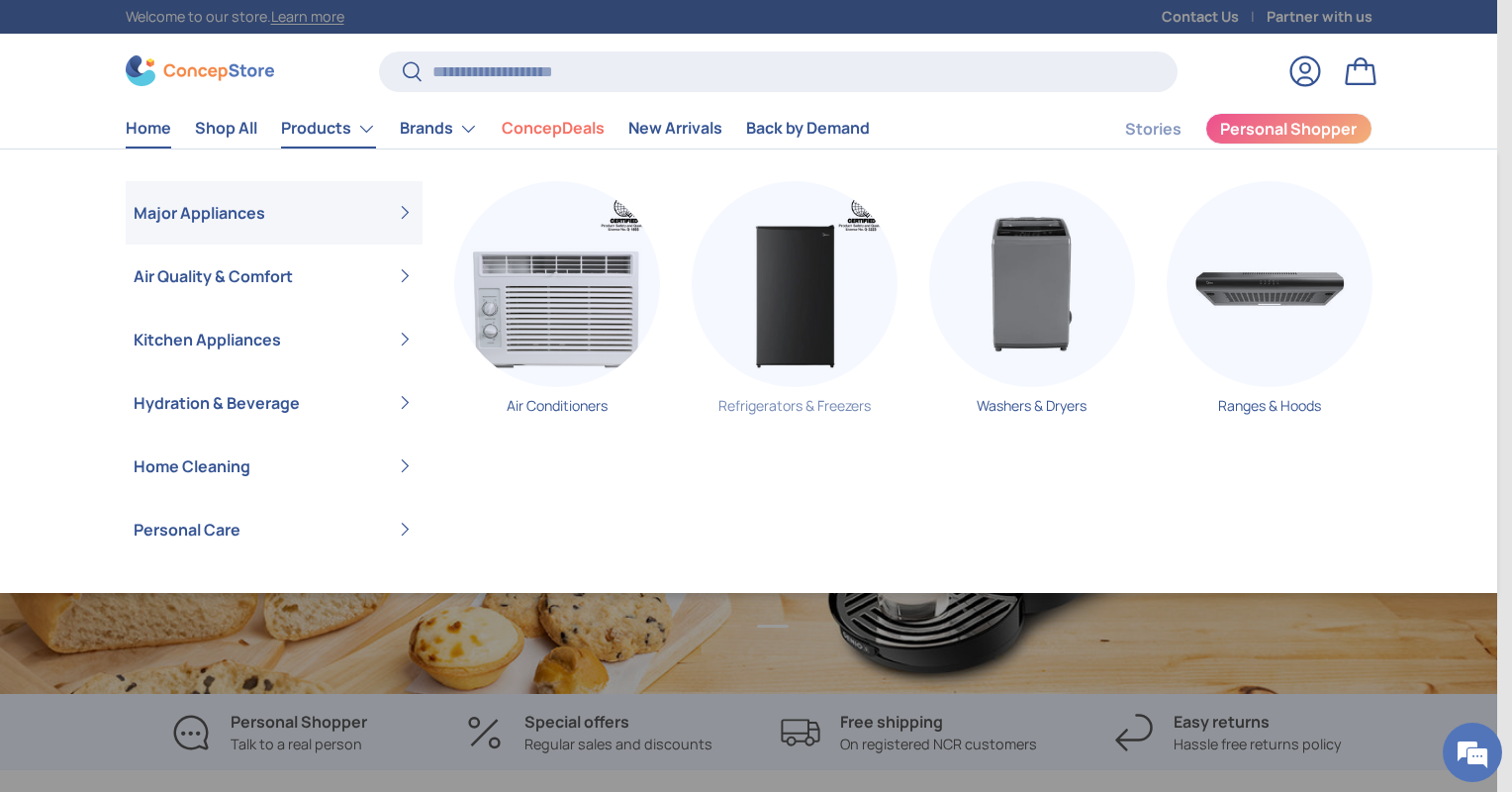 click at bounding box center (795, 284) 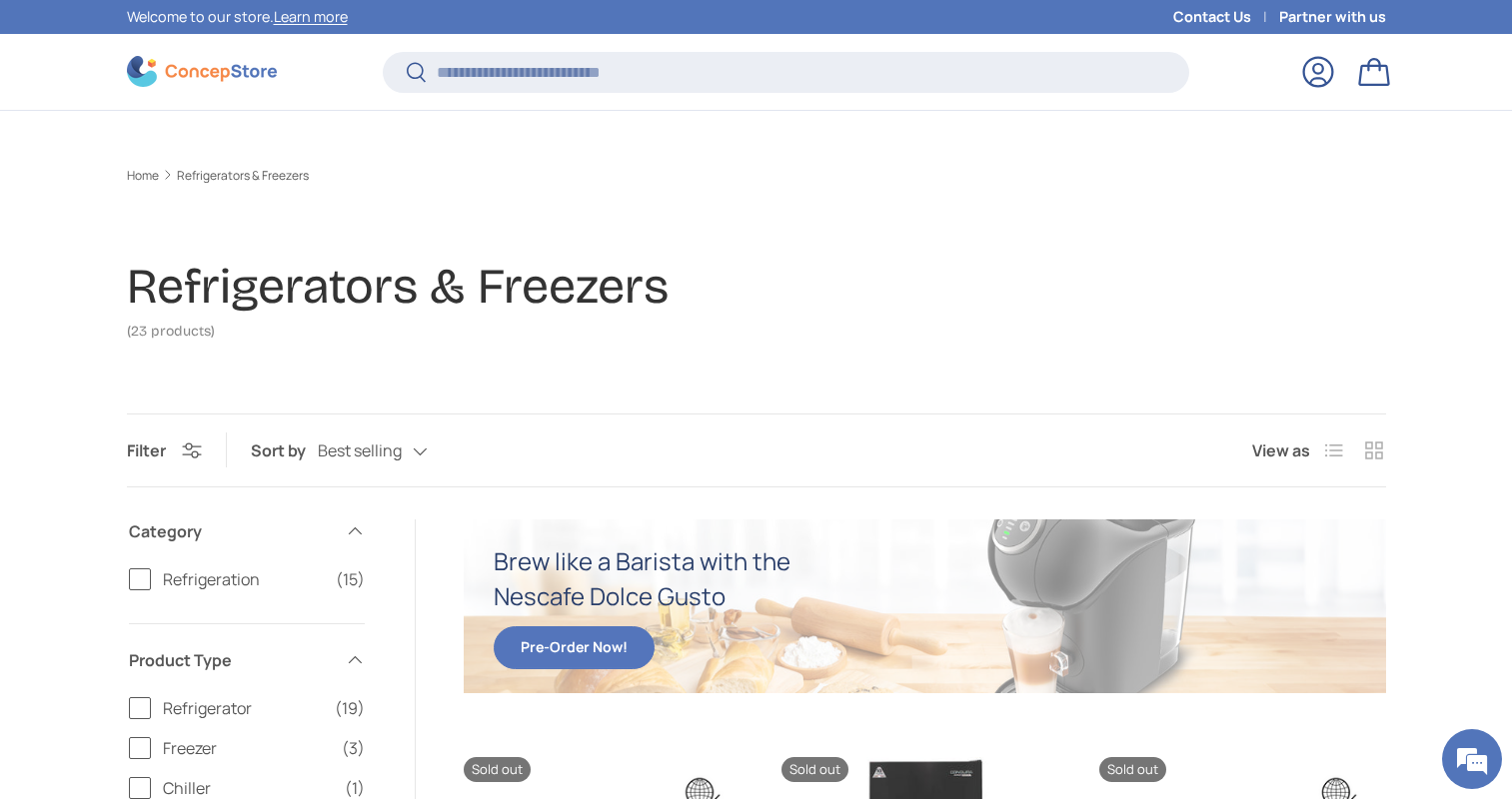 scroll, scrollTop: 495, scrollLeft: 0, axis: vertical 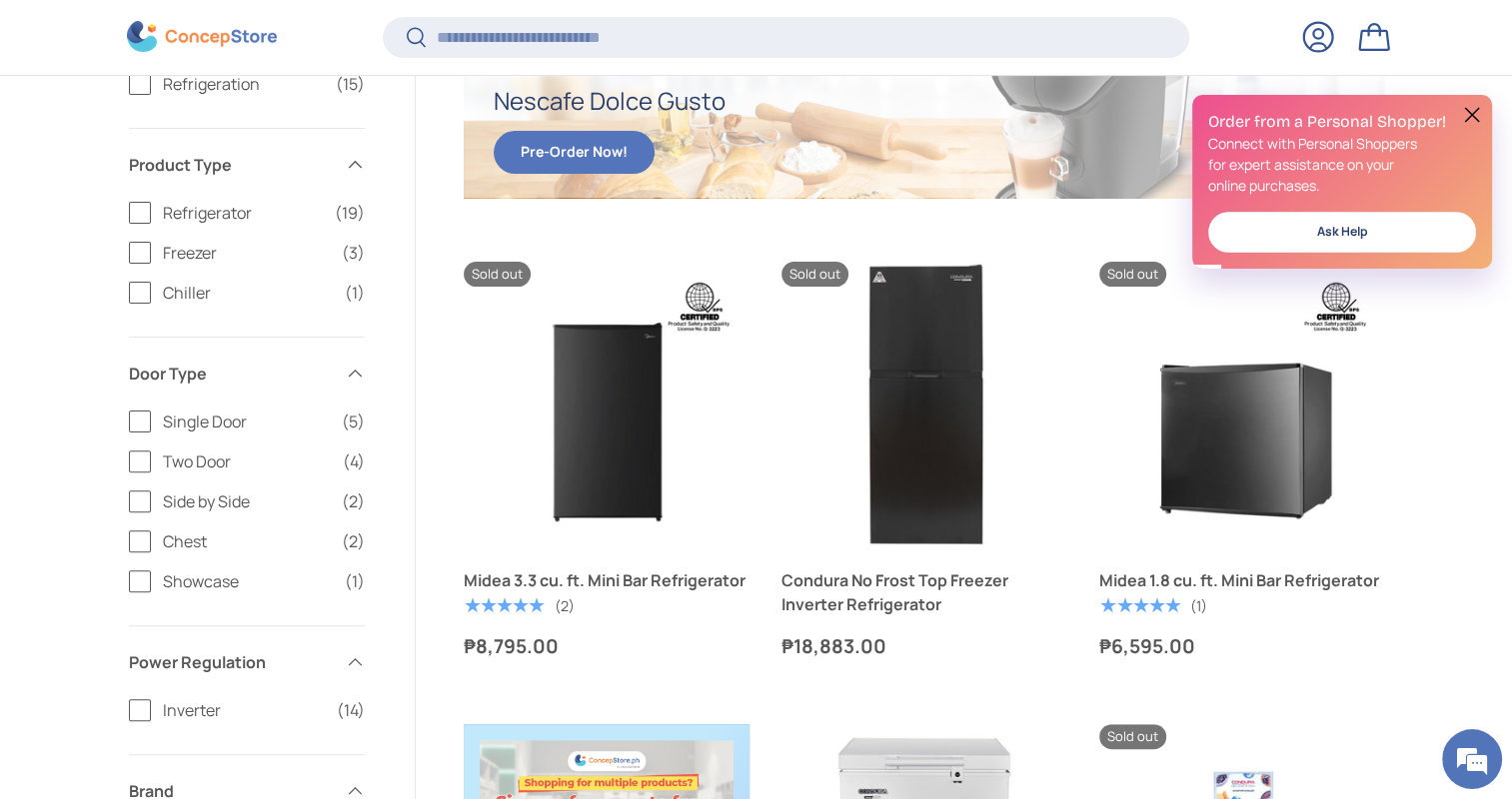 click at bounding box center [1472, 115] 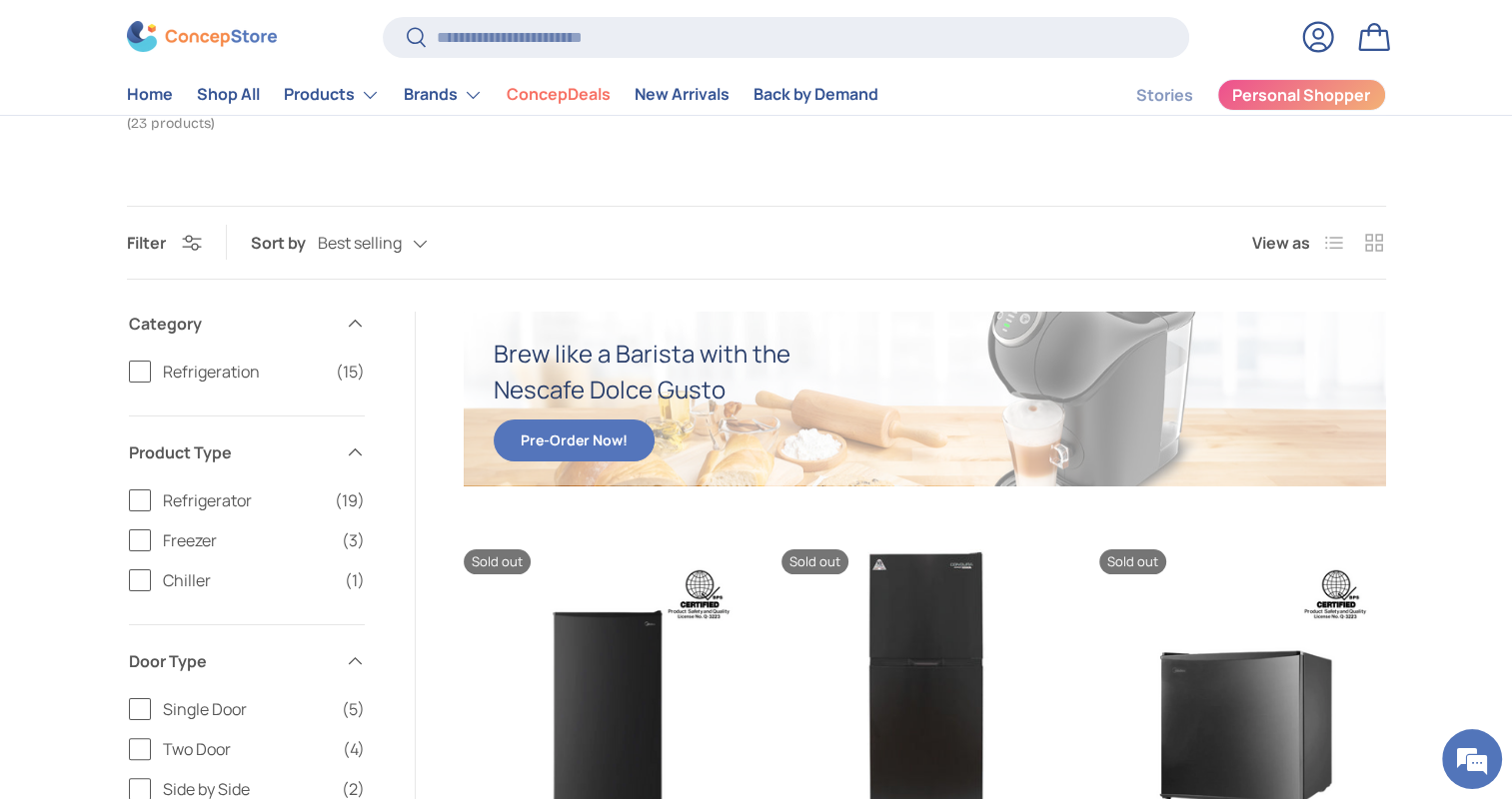 scroll, scrollTop: 103, scrollLeft: 0, axis: vertical 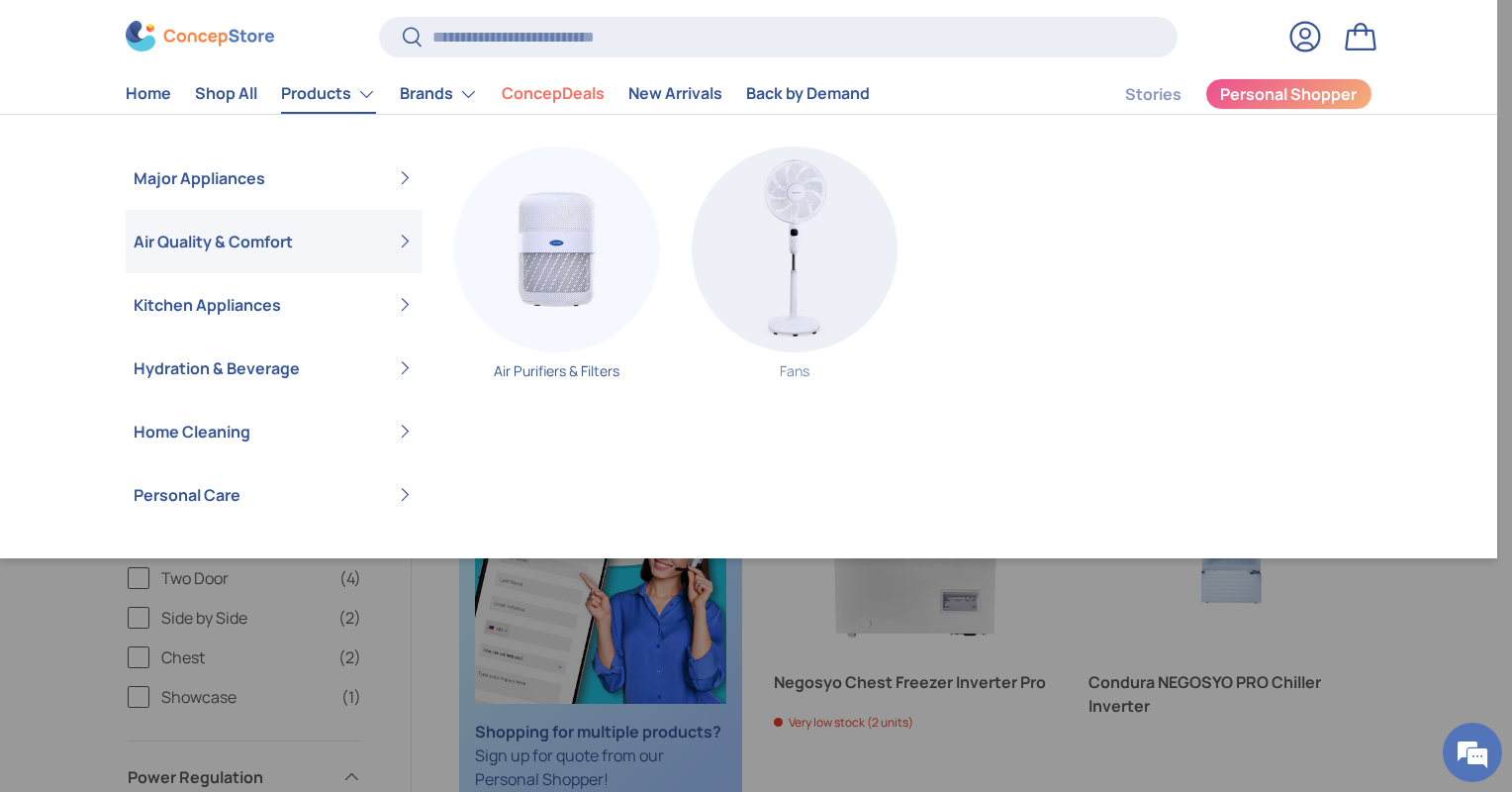 click at bounding box center [795, 249] 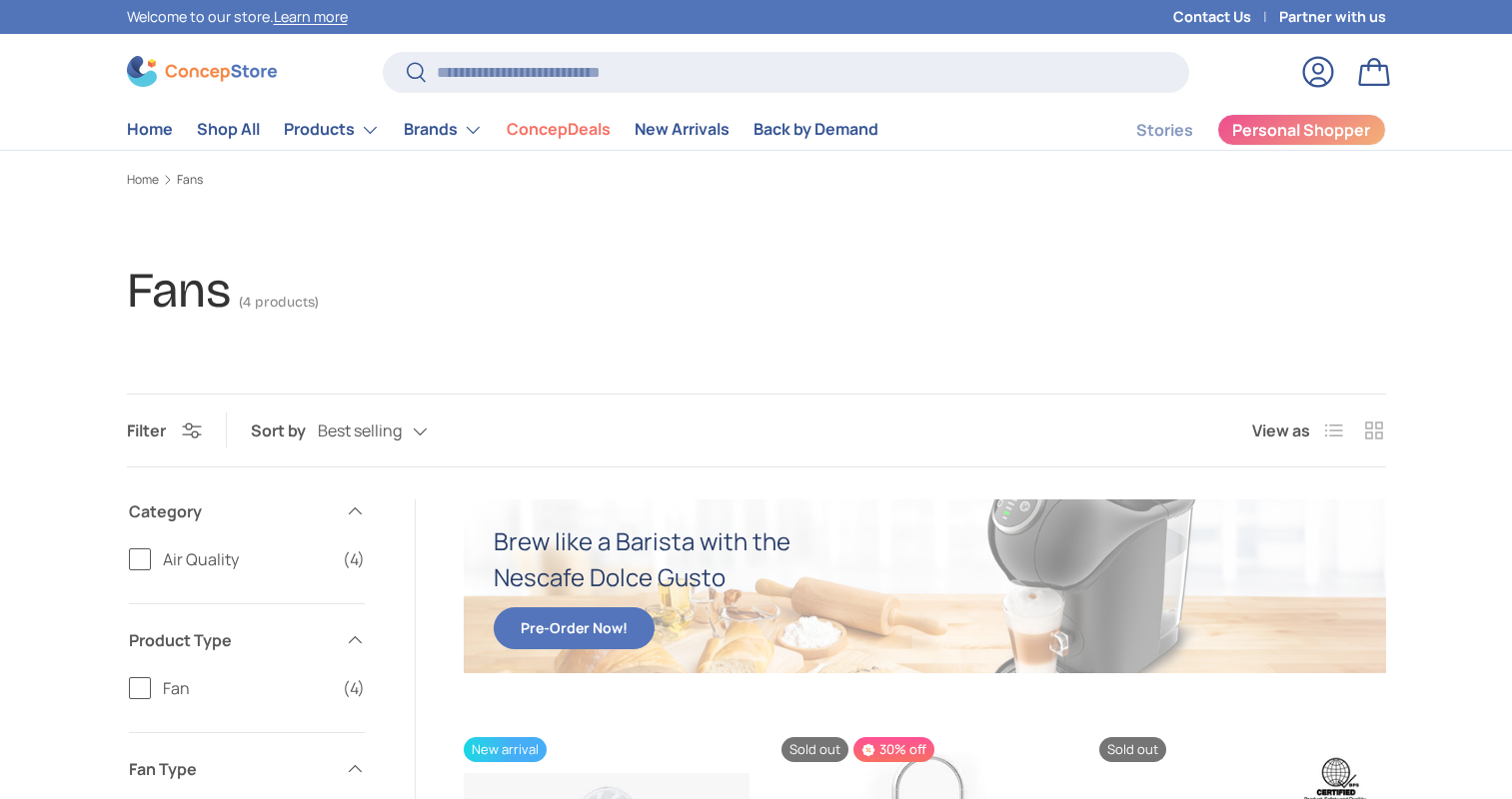 scroll, scrollTop: 300, scrollLeft: 0, axis: vertical 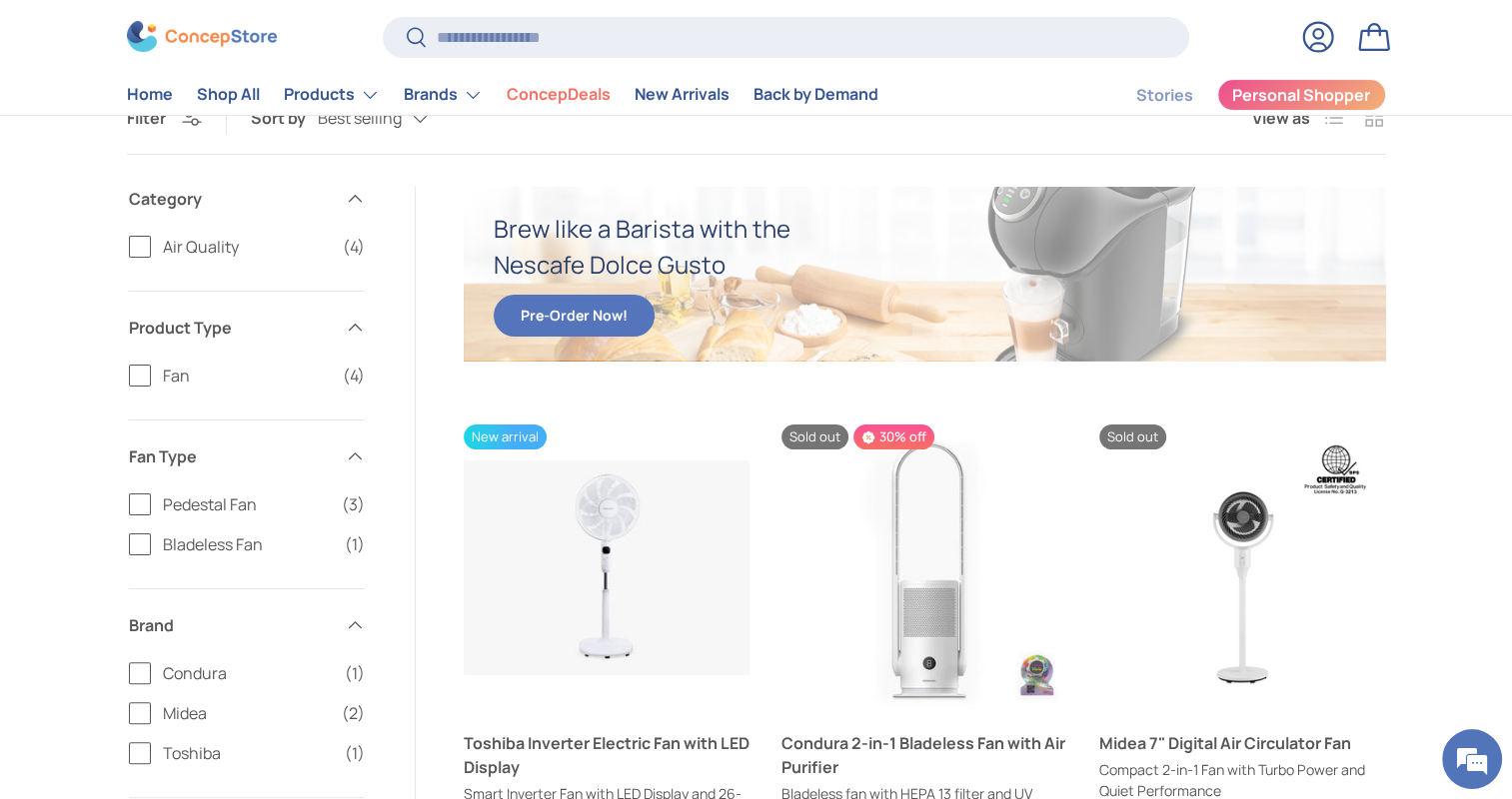 click on "Search
Search
Reset
Log in
Bag
Menu
Home Shop All
Products
Back
Products" at bounding box center (756, 65) 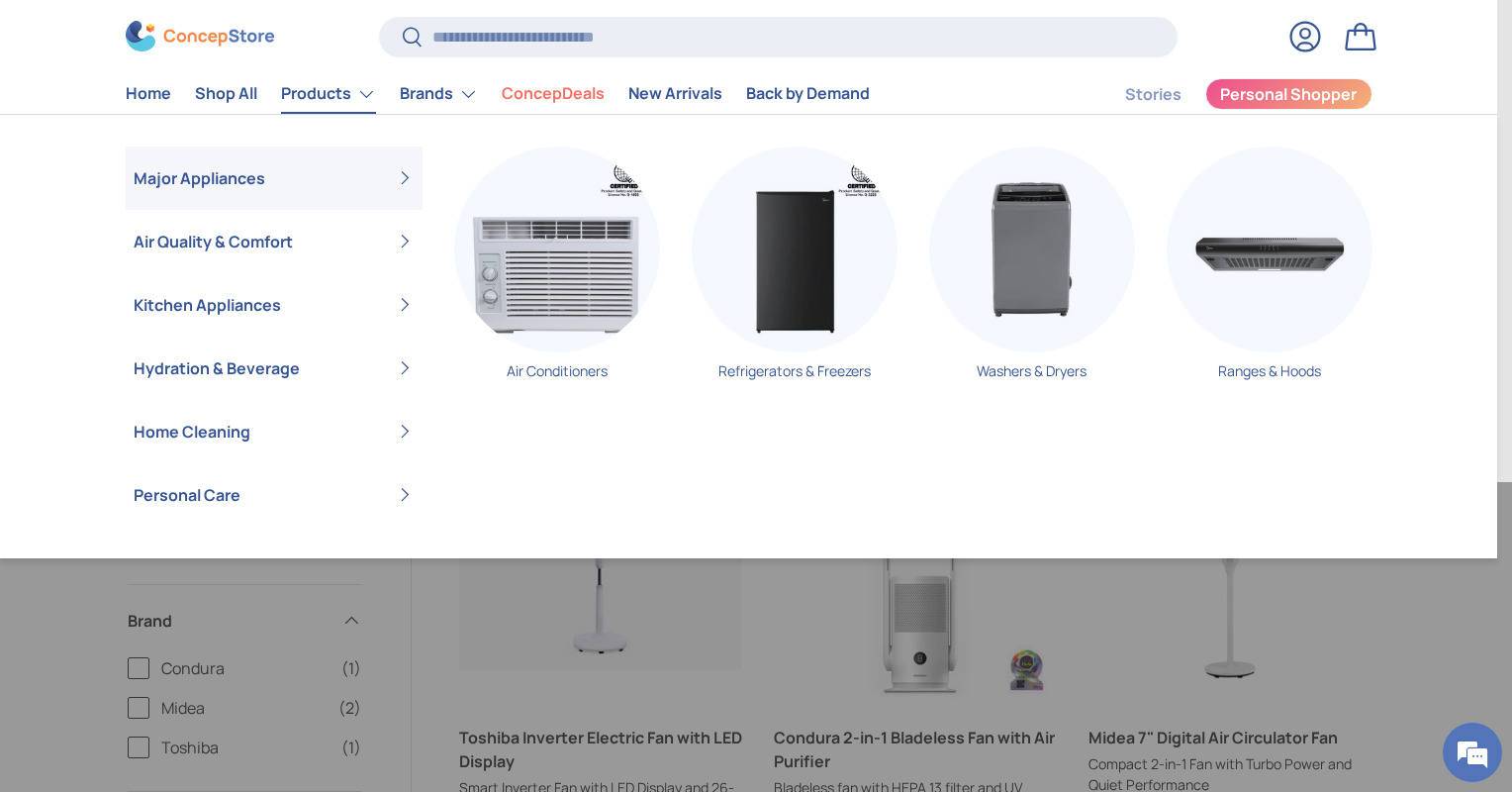 click on "Products" at bounding box center (329, 94) 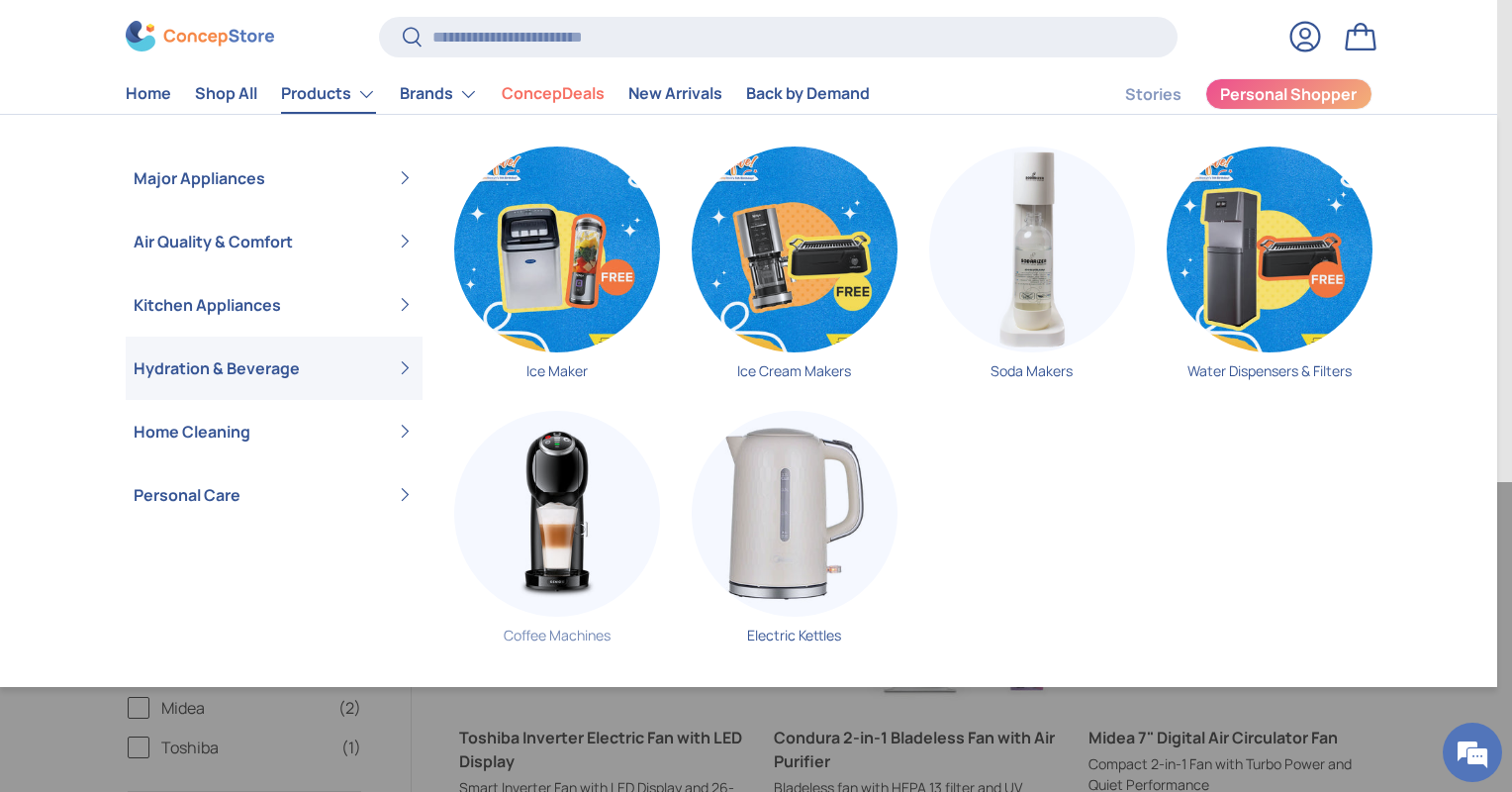 click at bounding box center [557, 514] 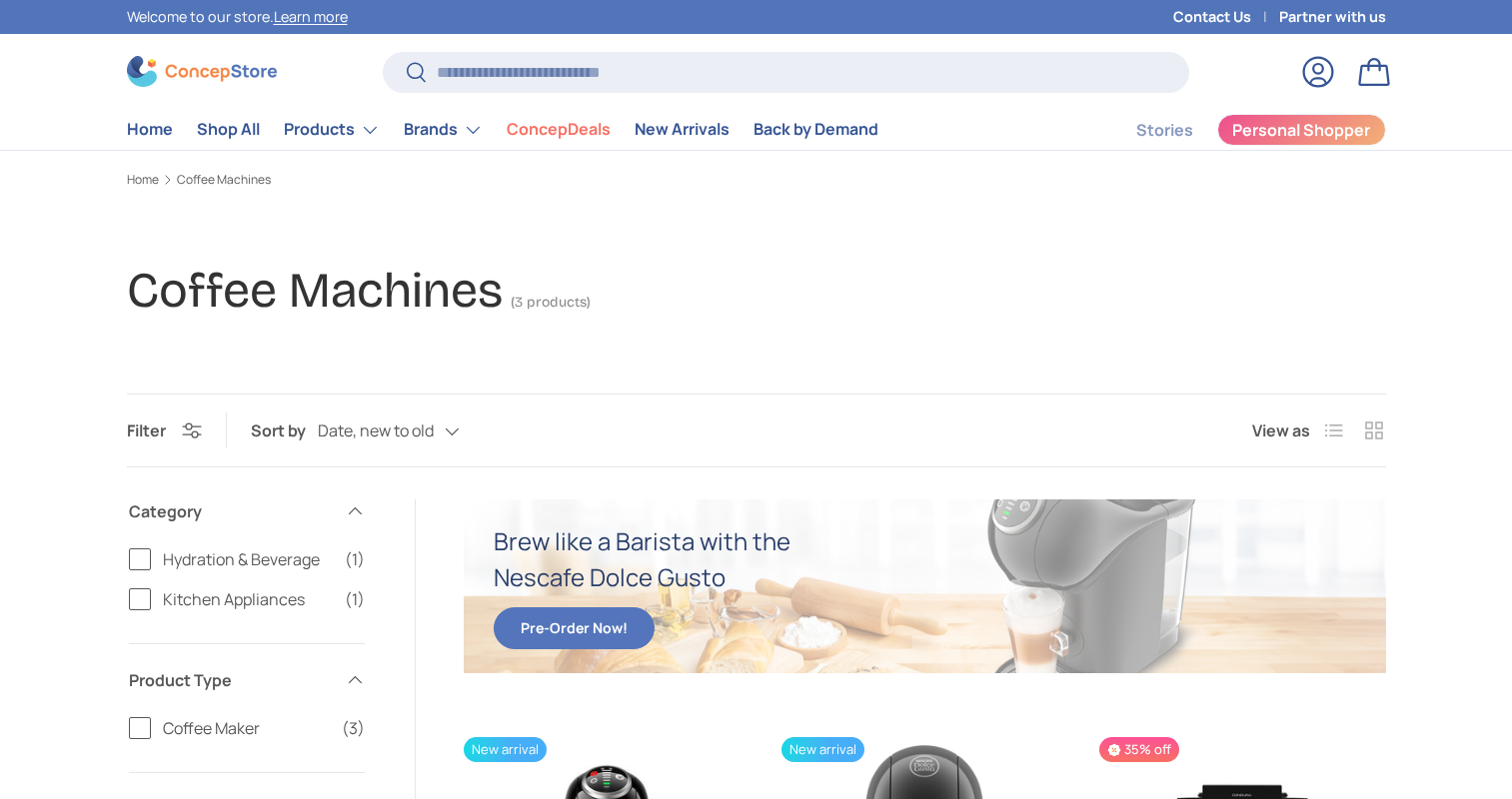 scroll, scrollTop: 0, scrollLeft: 0, axis: both 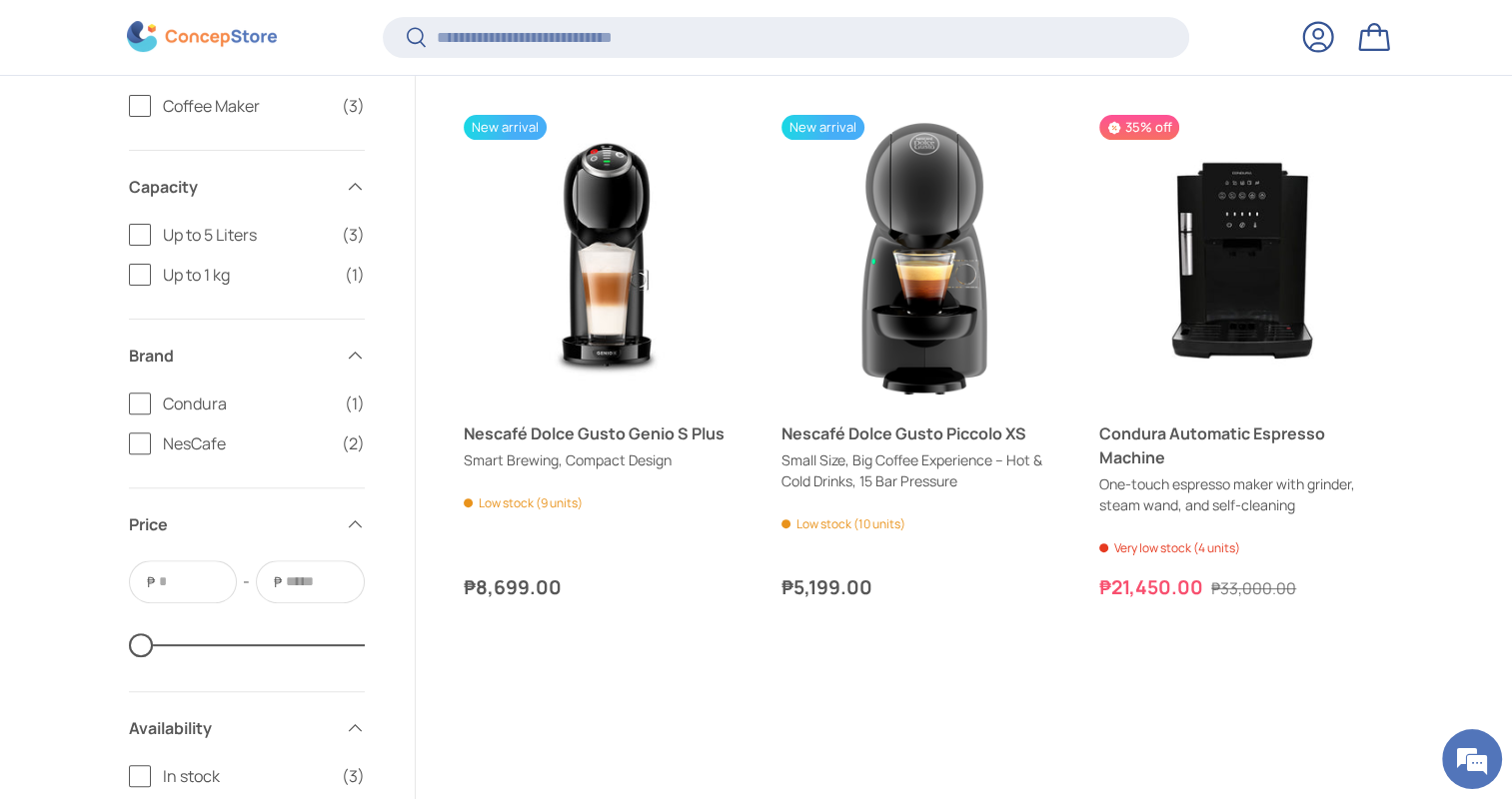 click at bounding box center (202, 37) 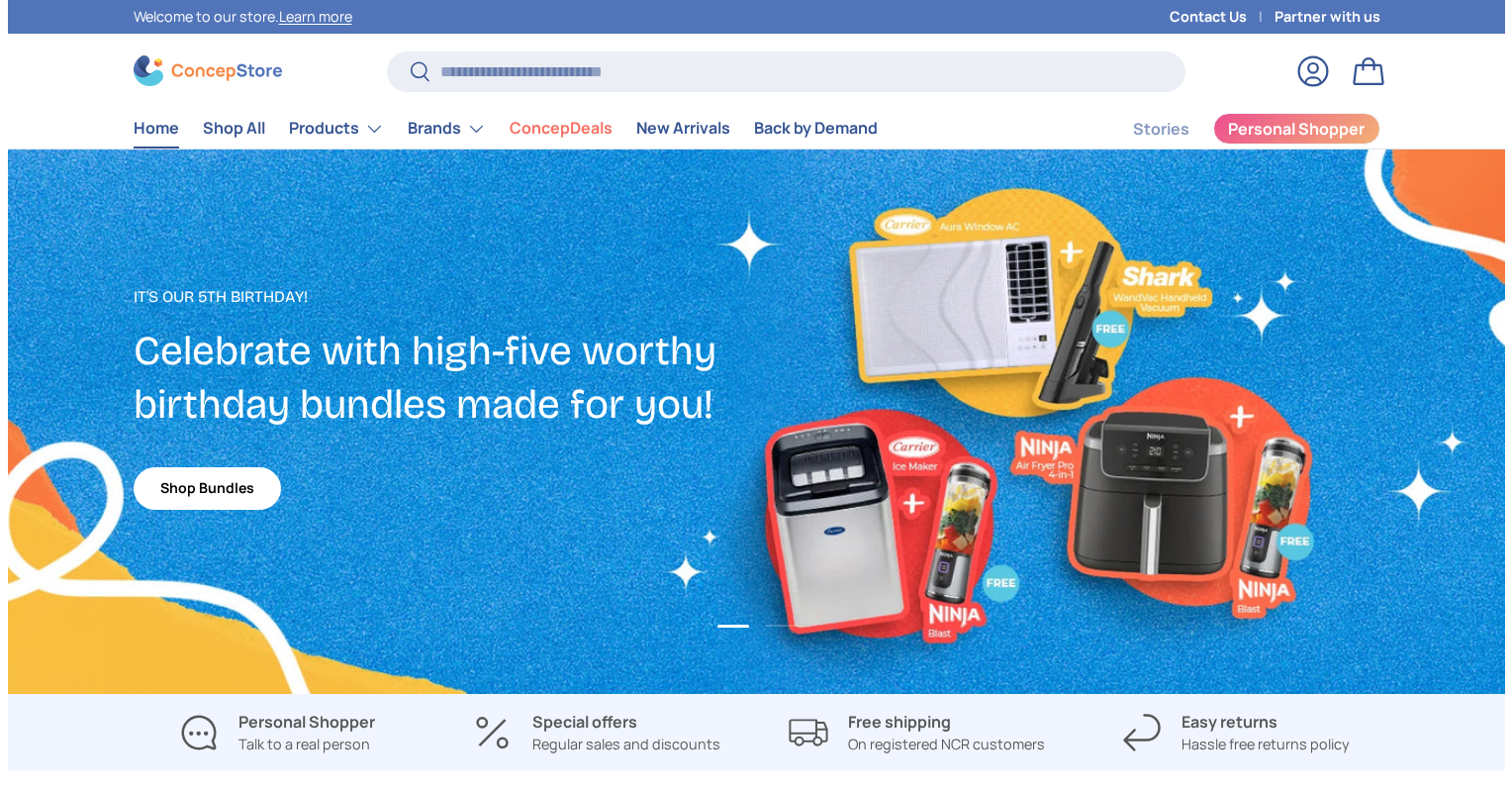 scroll, scrollTop: 0, scrollLeft: 0, axis: both 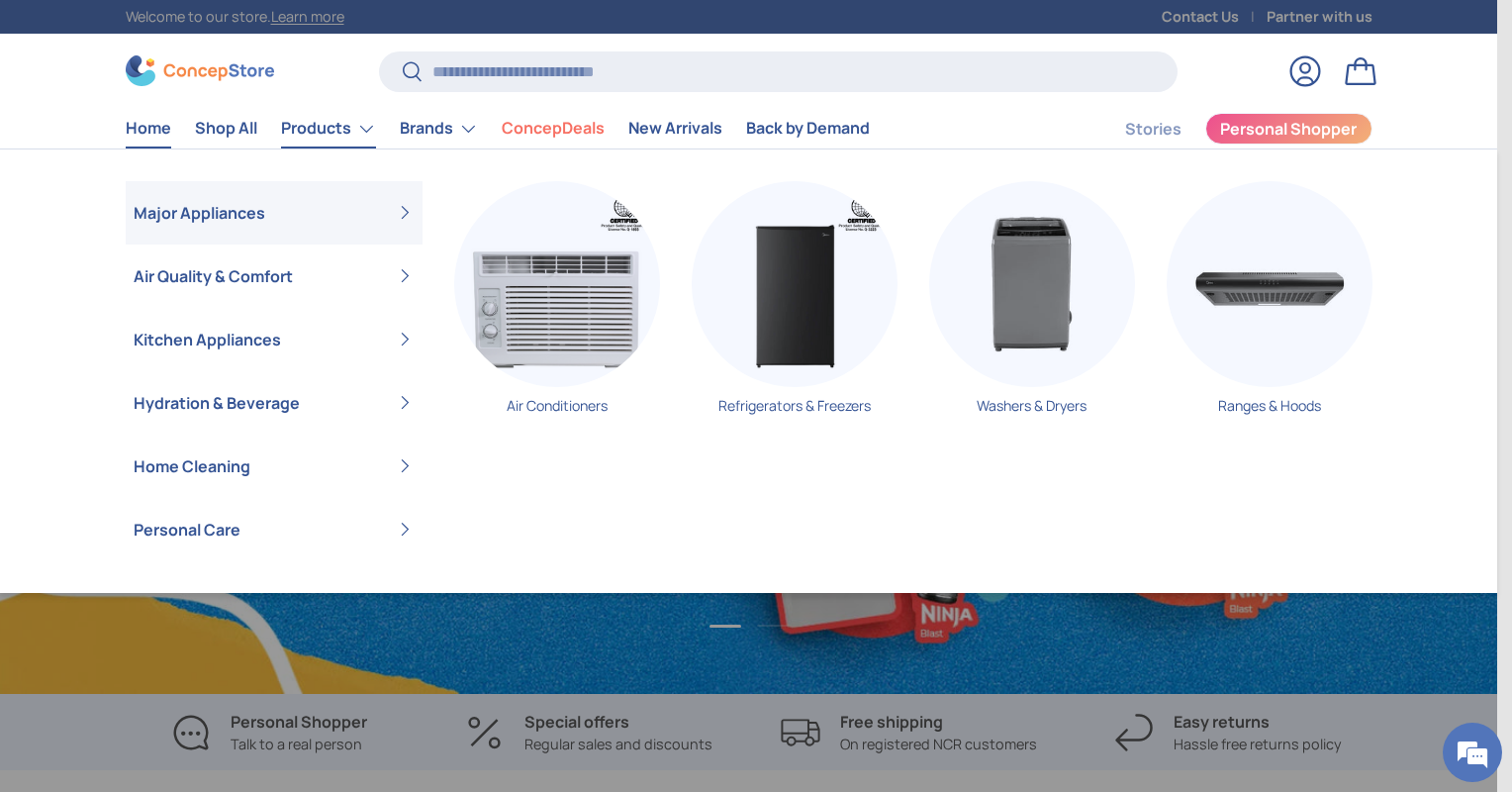 click on "Products" at bounding box center (329, 129) 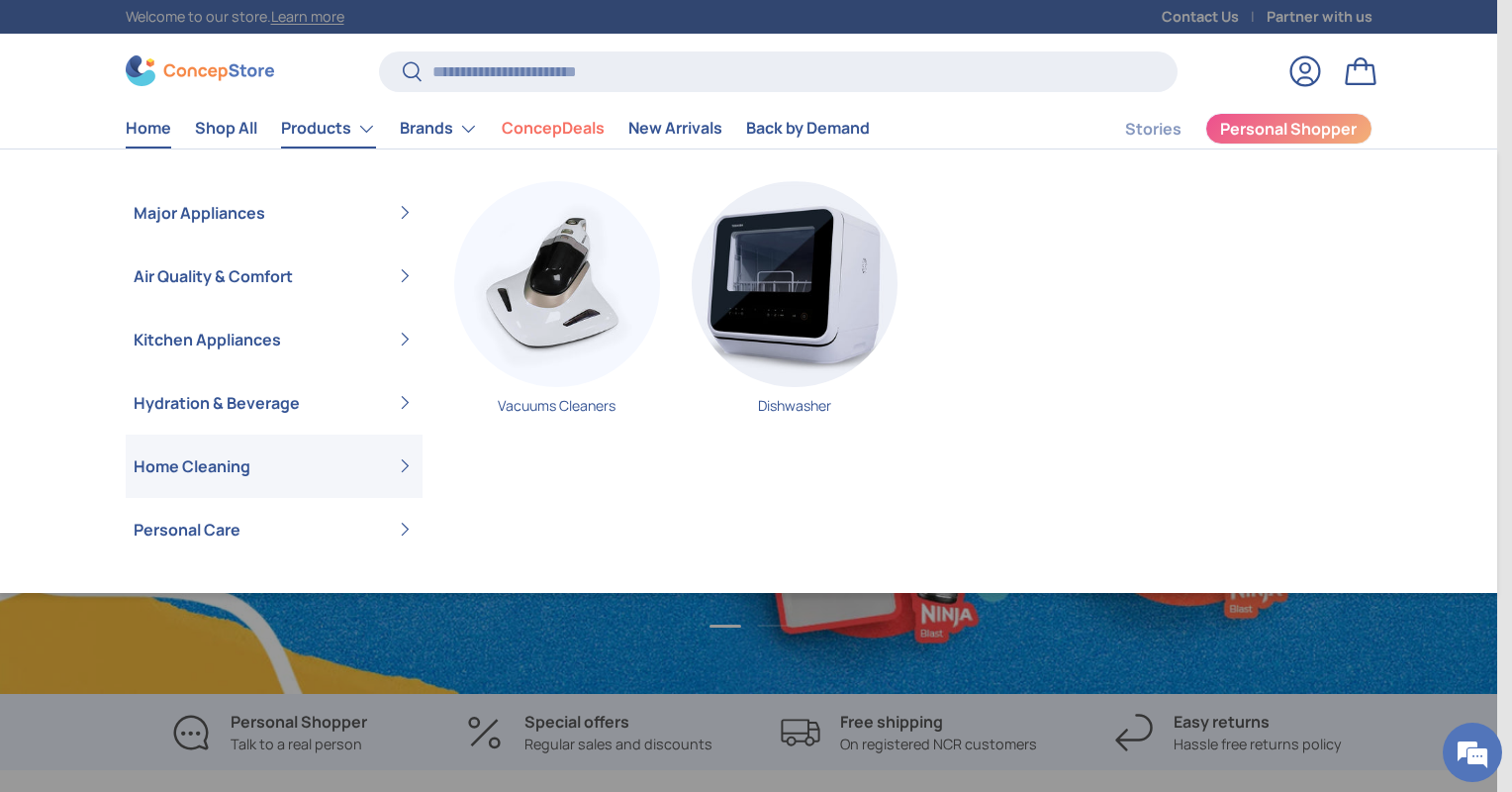 scroll, scrollTop: 0, scrollLeft: 1496, axis: horizontal 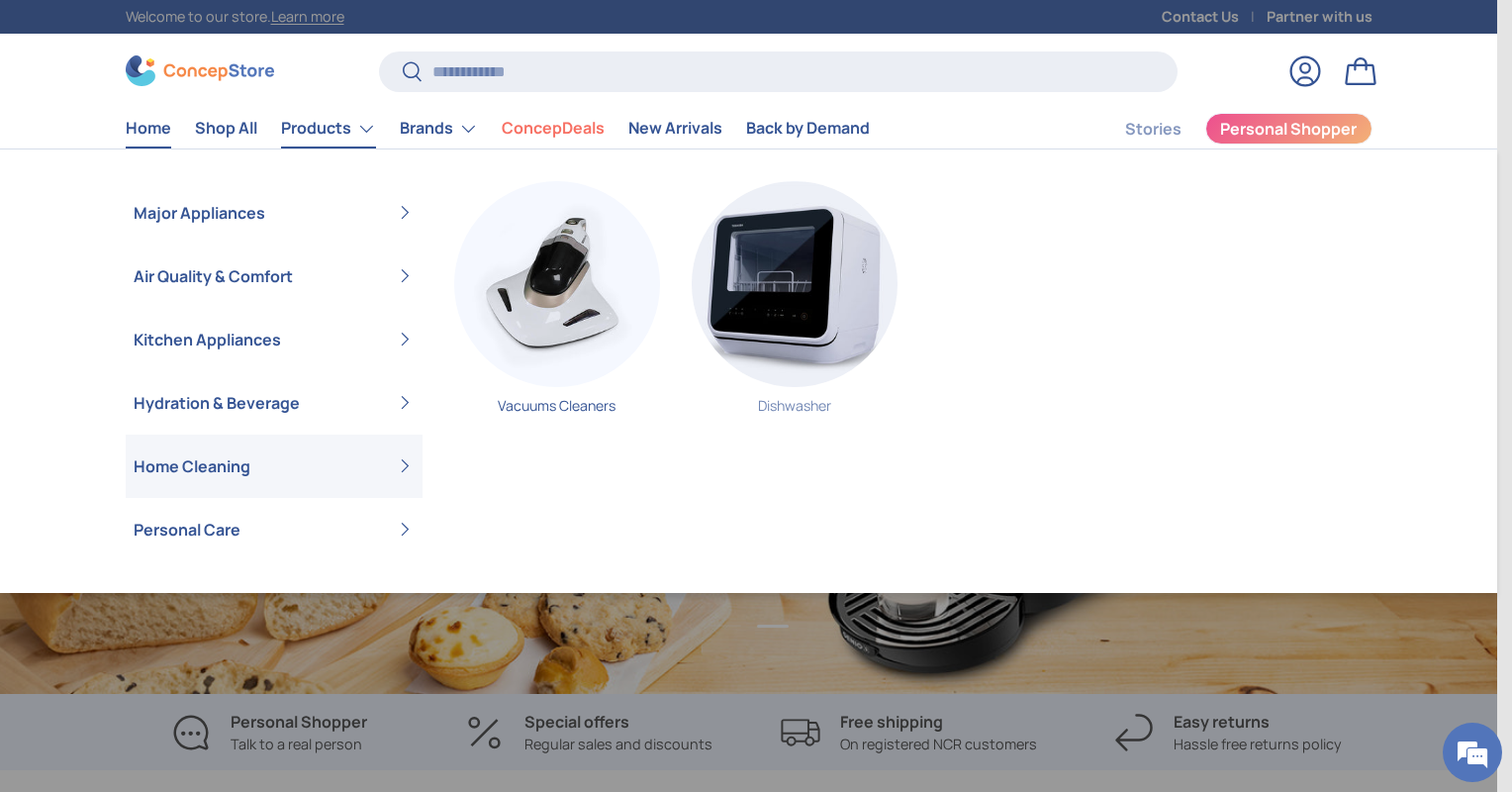 click at bounding box center (795, 284) 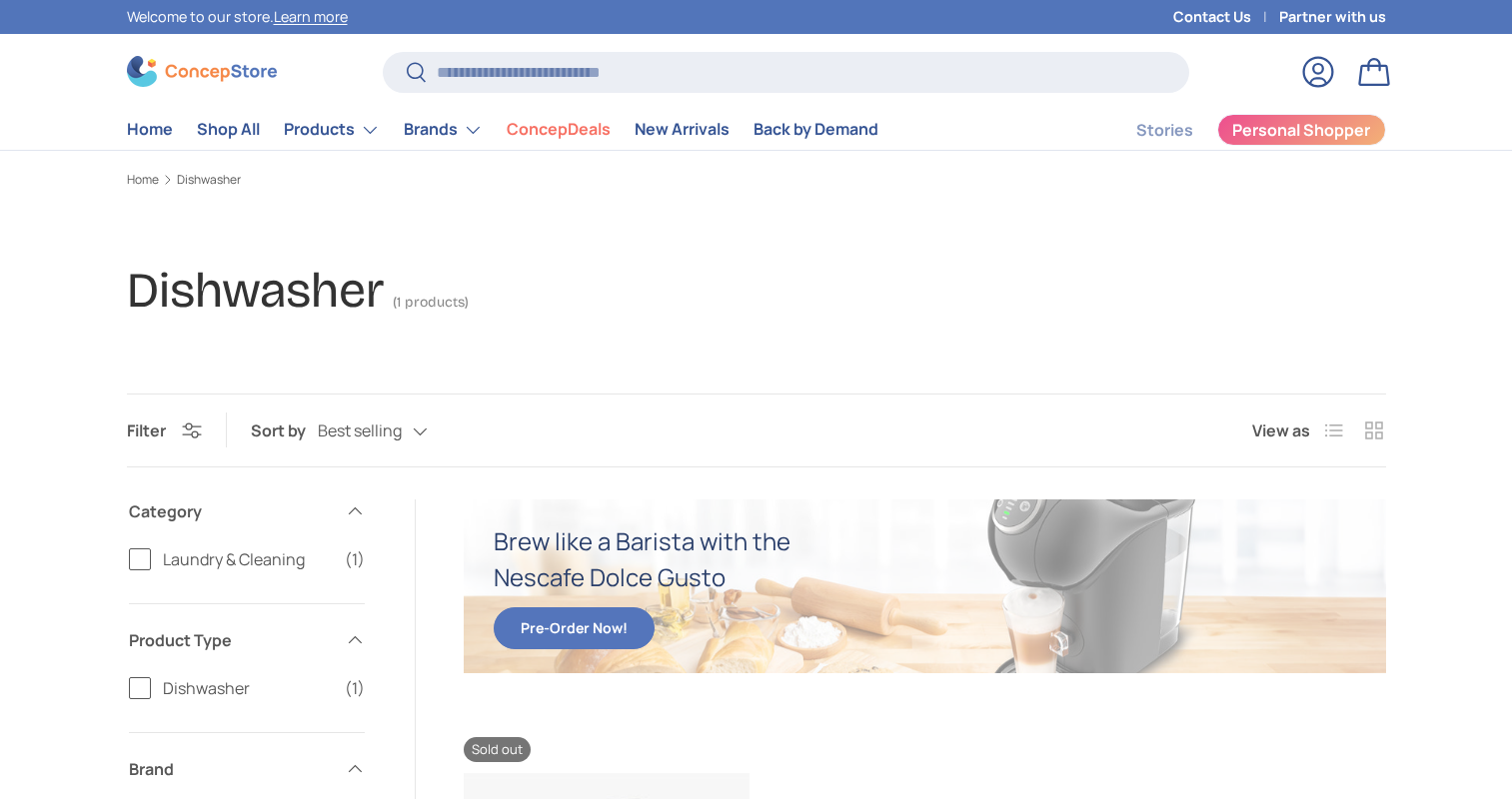 scroll, scrollTop: 0, scrollLeft: 0, axis: both 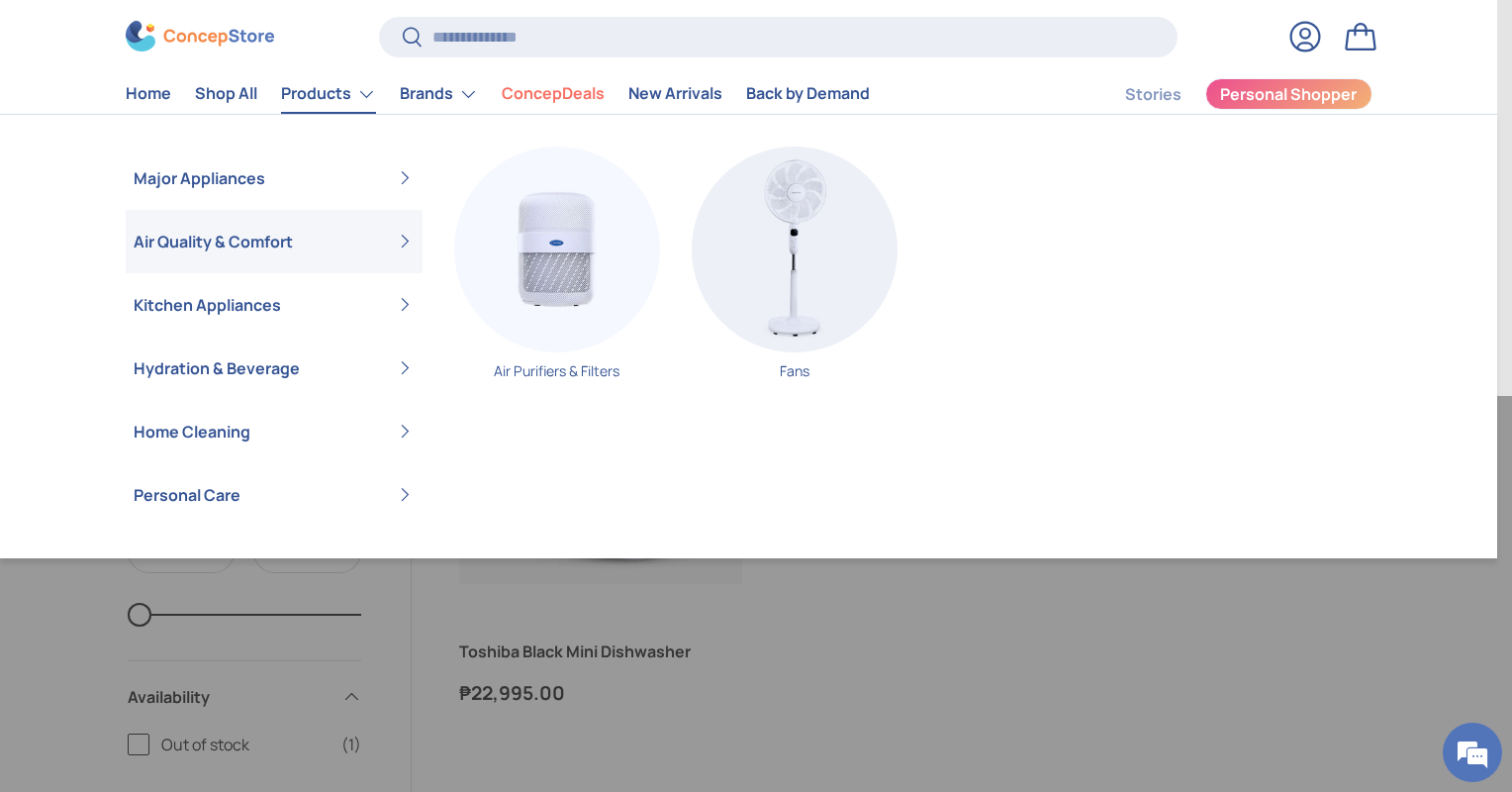 click on "Air Quality & Comfort" at bounding box center [274, 242] 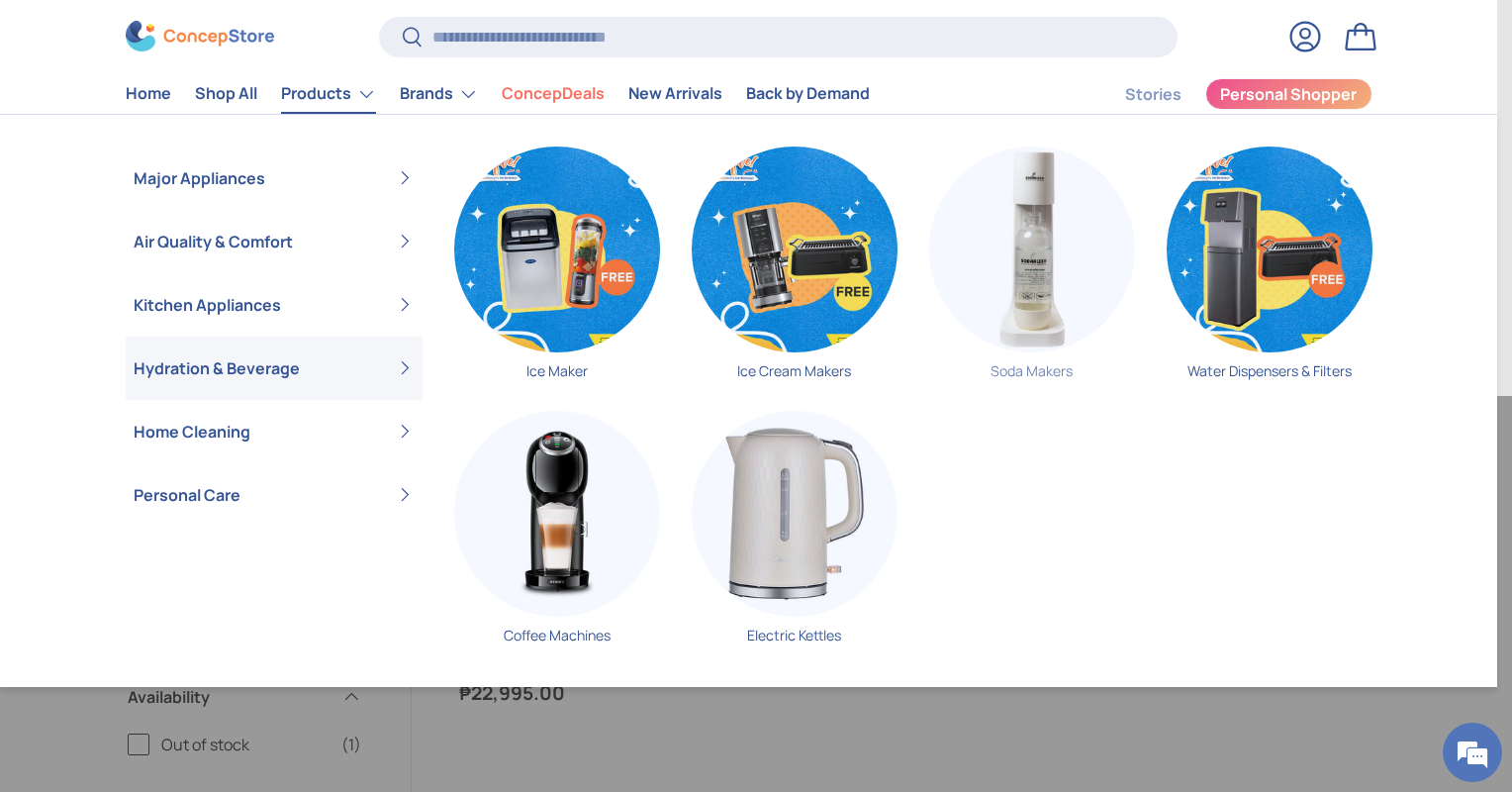 click at bounding box center [1032, 249] 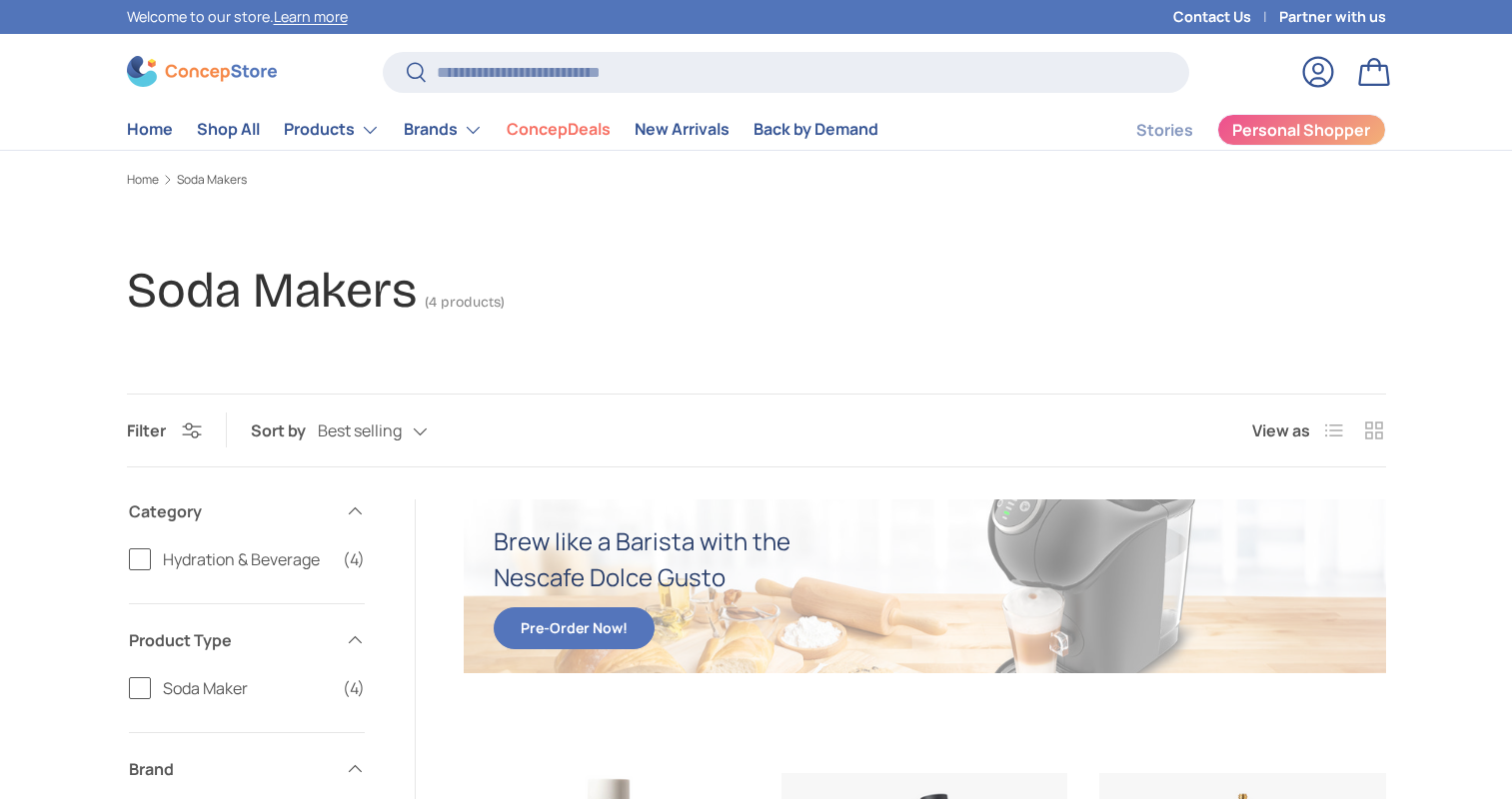 scroll, scrollTop: 0, scrollLeft: 0, axis: both 